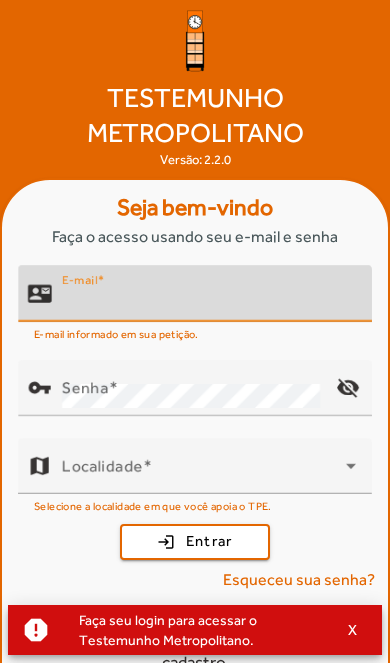 scroll, scrollTop: 0, scrollLeft: 0, axis: both 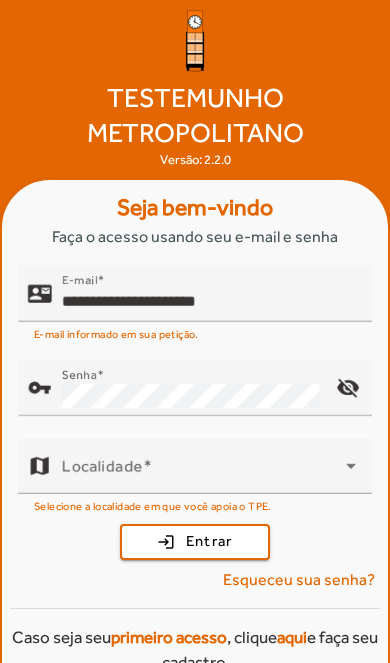 click on "login  Entrar" at bounding box center (195, 542) 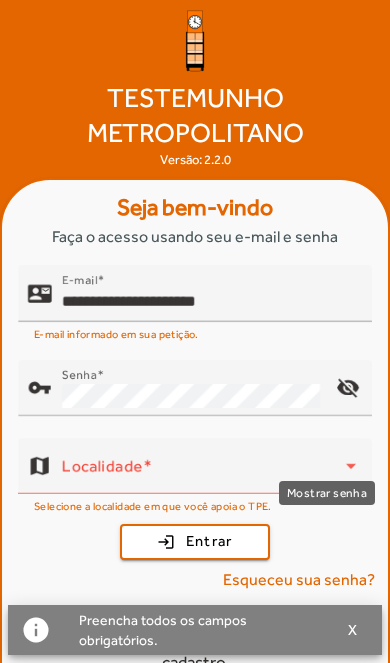 click on "visibility_off" at bounding box center [348, 388] 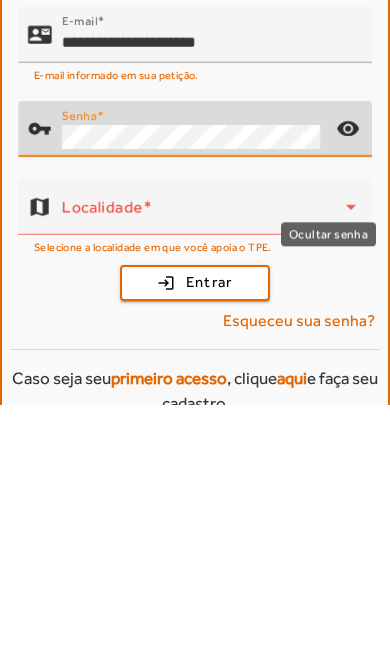click on "visibility" at bounding box center (348, 388) 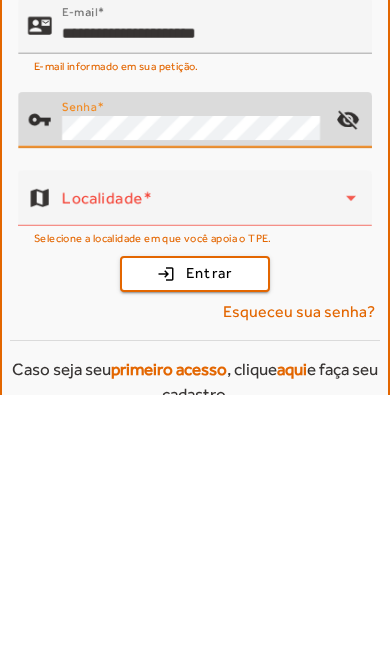 scroll, scrollTop: 27, scrollLeft: 0, axis: vertical 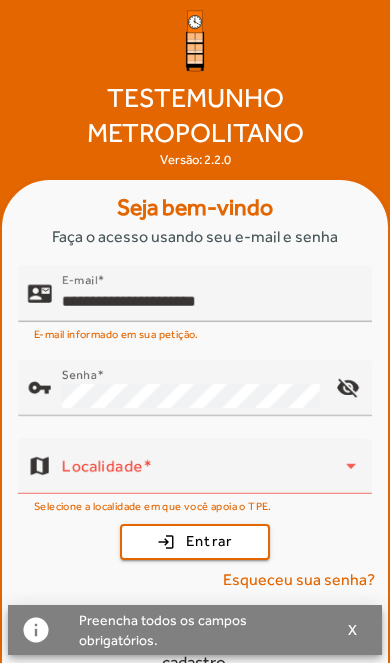 click on "Entrar" at bounding box center [209, 541] 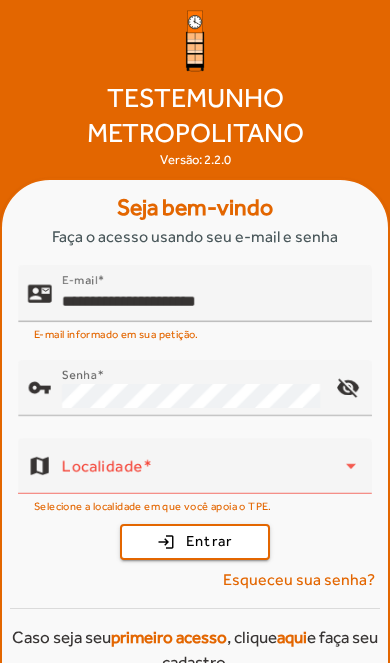 click on "primeiro acesso" at bounding box center [169, 637] 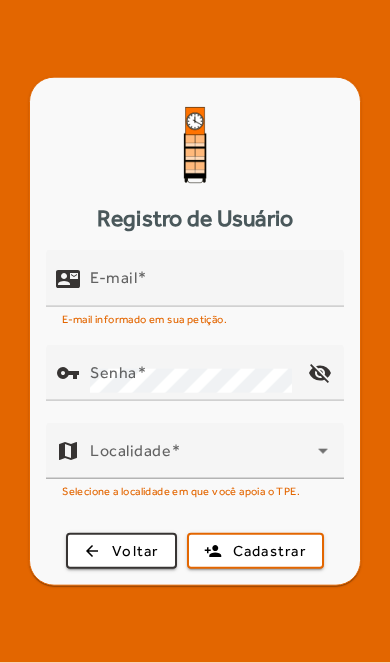 scroll, scrollTop: 0, scrollLeft: 0, axis: both 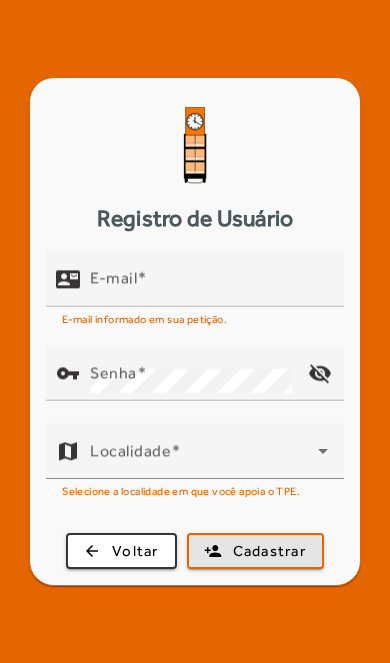 click on "Cadastrar" at bounding box center [269, 551] 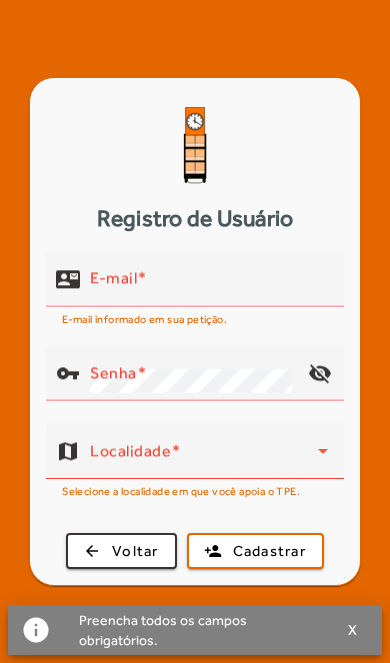 click on "X" at bounding box center (353, 630) 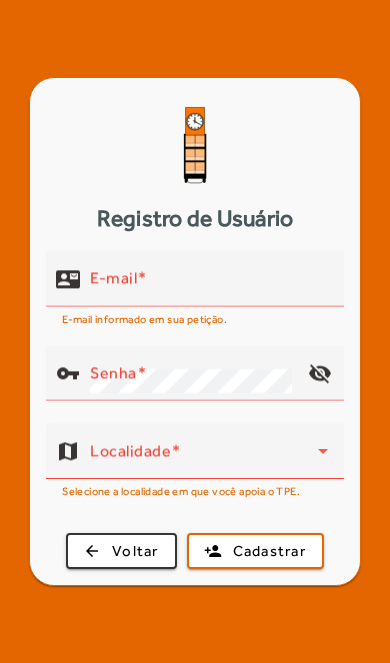 click on "Cadastrar" at bounding box center (269, 551) 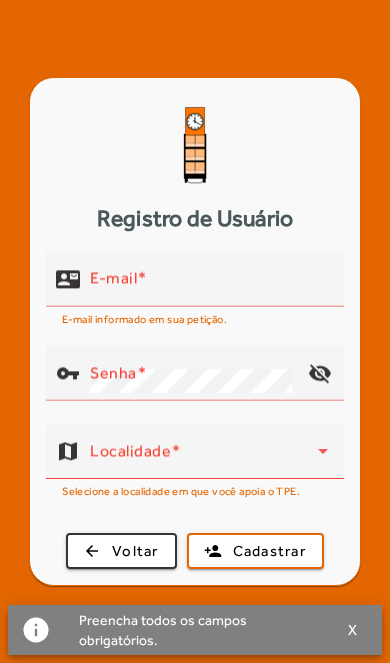 click at bounding box center (353, 630) 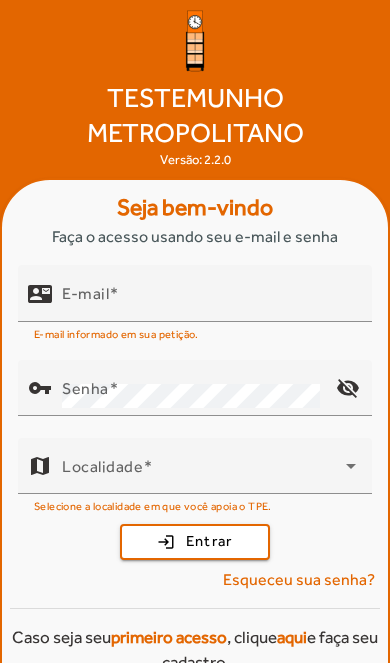 scroll, scrollTop: 82, scrollLeft: 0, axis: vertical 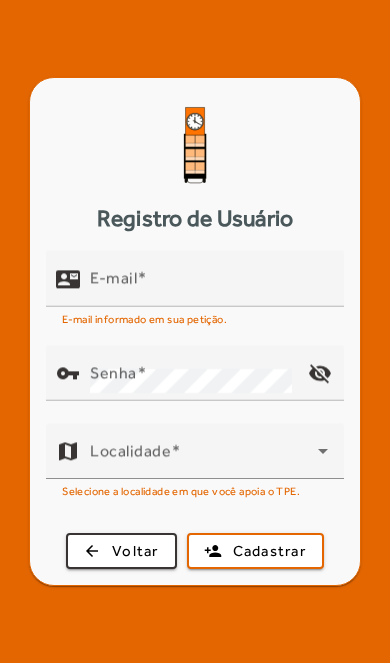 click on "E-mail" at bounding box center (209, 287) 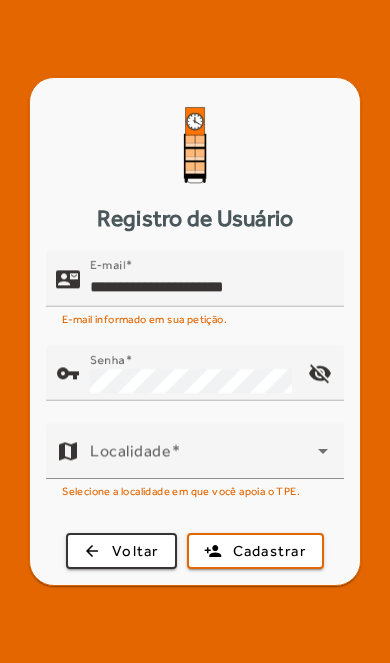 click at bounding box center (323, 451) 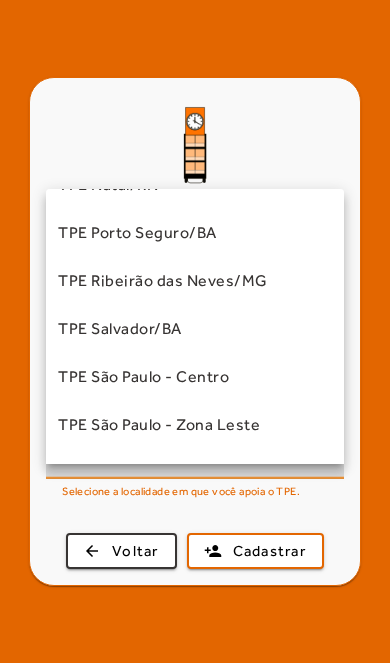 scroll, scrollTop: 373, scrollLeft: 0, axis: vertical 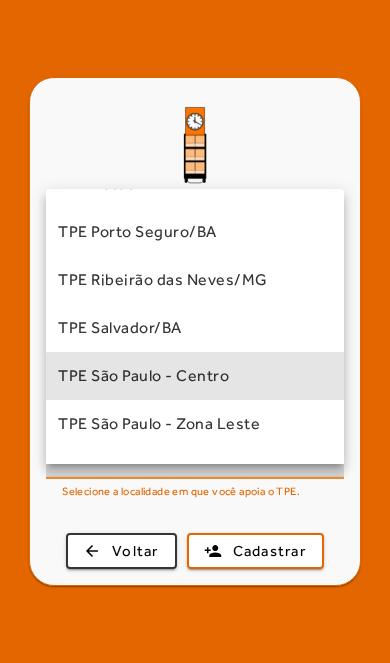 click on "TPE São Paulo - Centro" at bounding box center [195, 376] 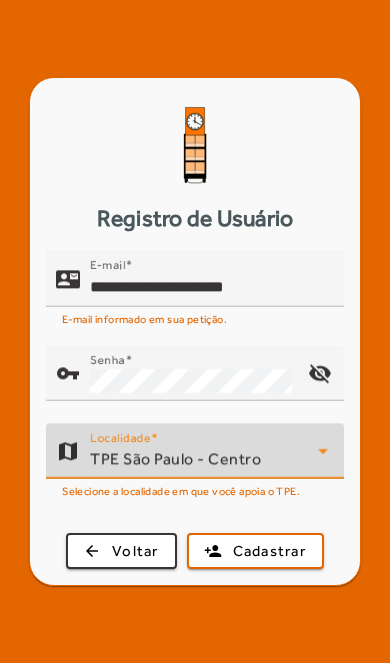 click on "TPE São Paulo - Centro" at bounding box center (204, 459) 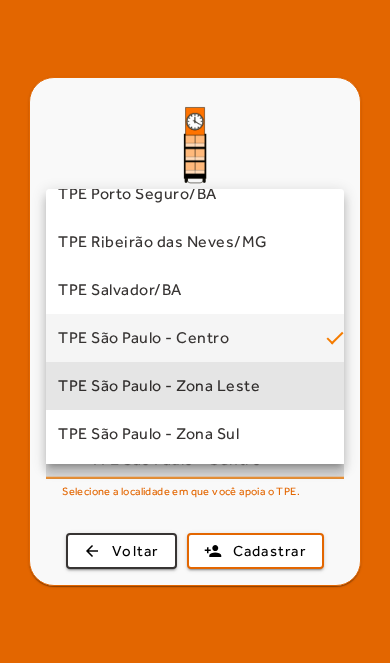 scroll, scrollTop: 414, scrollLeft: 0, axis: vertical 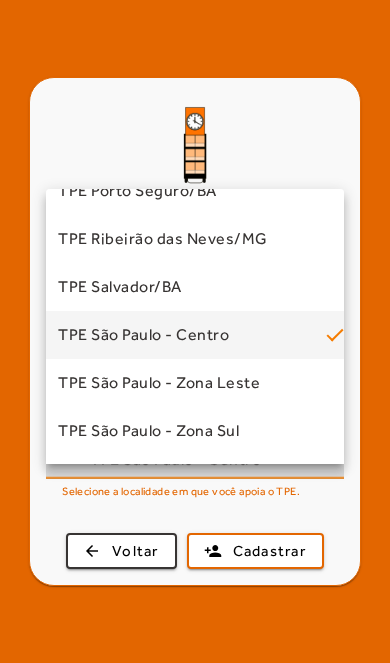 click at bounding box center [195, 331] 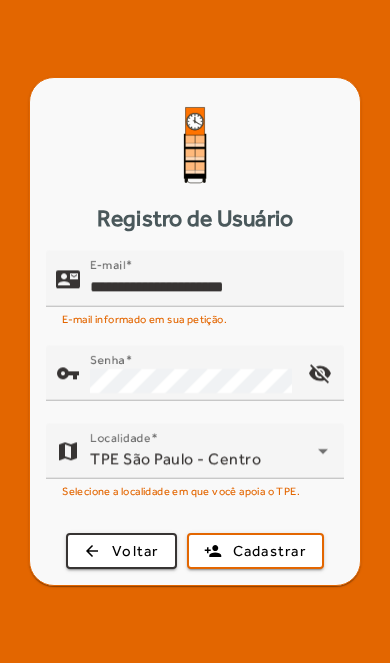 click on "Cadastrar" at bounding box center [269, 551] 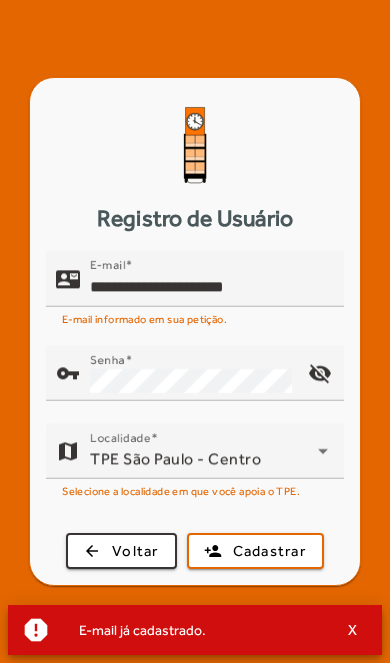 click on "X" at bounding box center [353, 630] 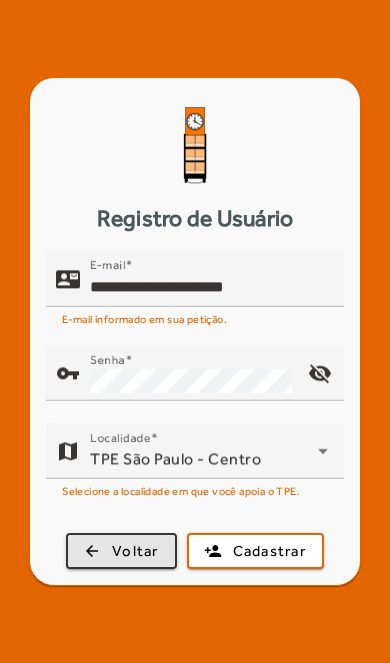 click on "Voltar" at bounding box center [135, 551] 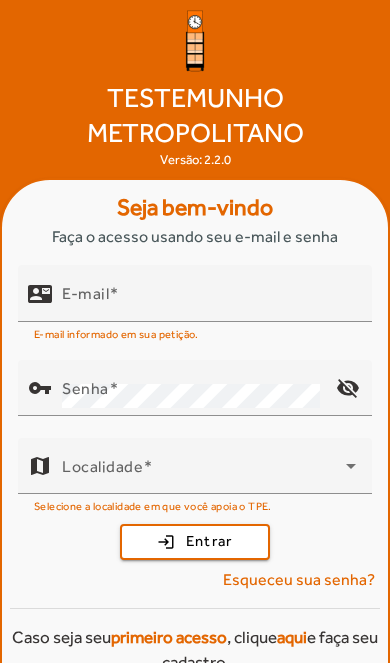 scroll, scrollTop: 82, scrollLeft: 0, axis: vertical 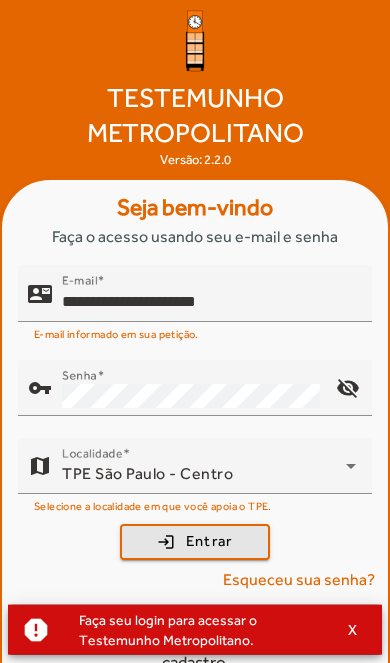 click on "Entrar" at bounding box center (209, 541) 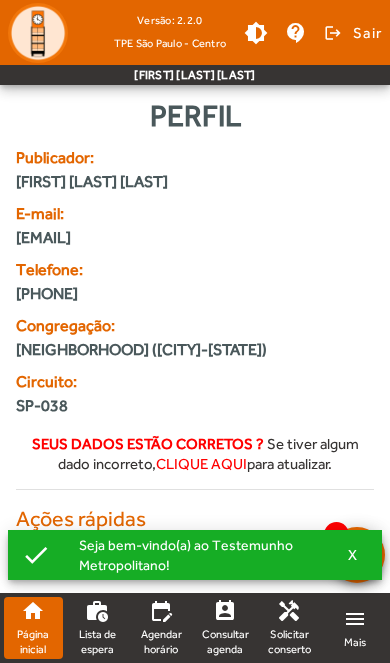 scroll, scrollTop: 0, scrollLeft: 0, axis: both 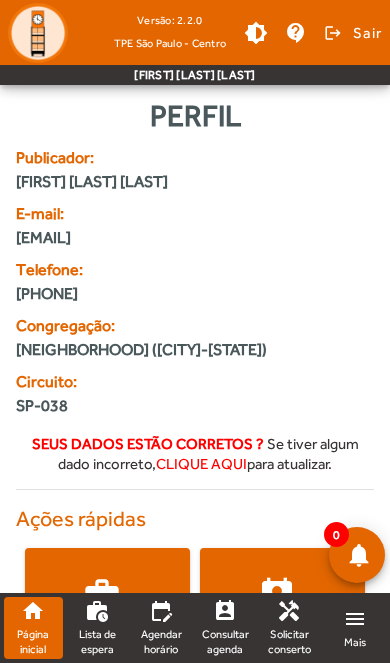 click on "clique aqui" at bounding box center [201, 463] 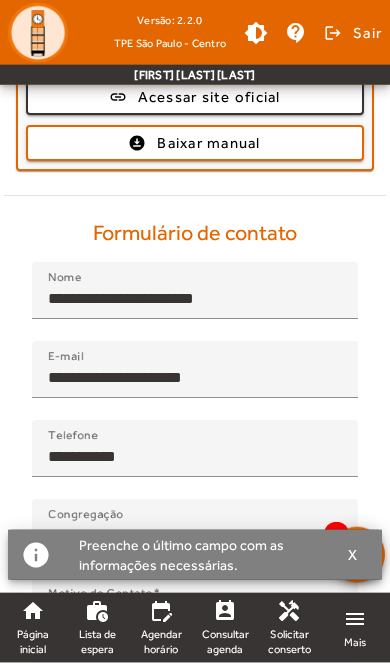 scroll, scrollTop: 743, scrollLeft: 0, axis: vertical 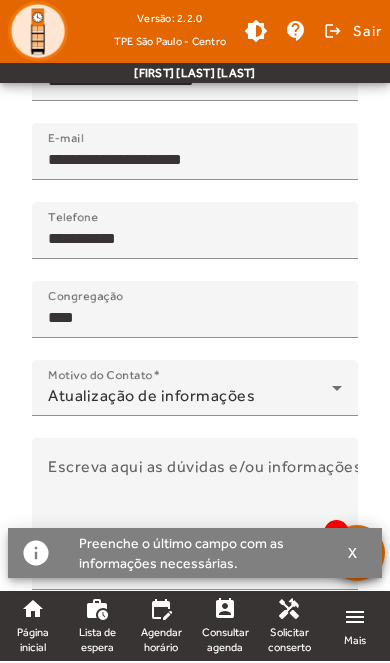 click on "**********" at bounding box center (195, 162) 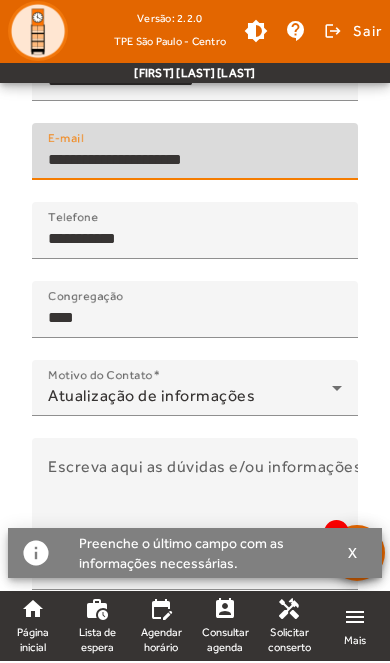 scroll, scrollTop: 745, scrollLeft: 0, axis: vertical 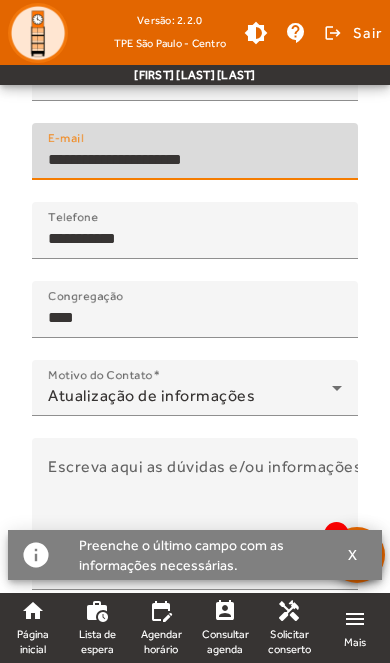 click on "**********" at bounding box center (195, 160) 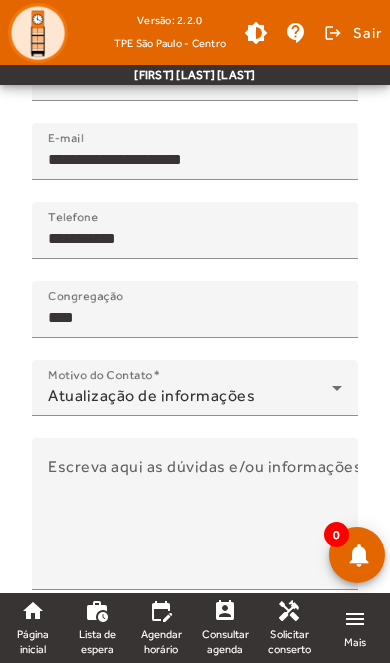 click on "Atualização de informações" at bounding box center (190, 396) 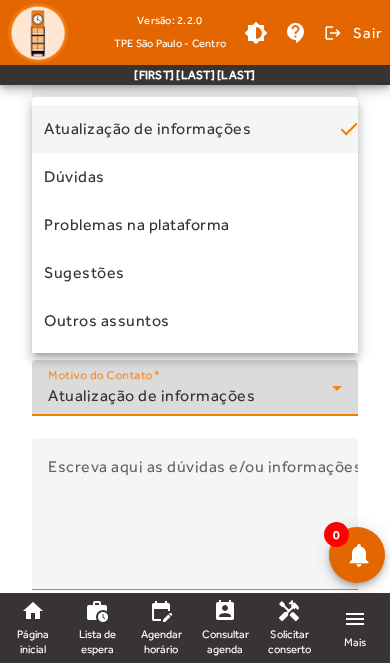 click at bounding box center [195, 331] 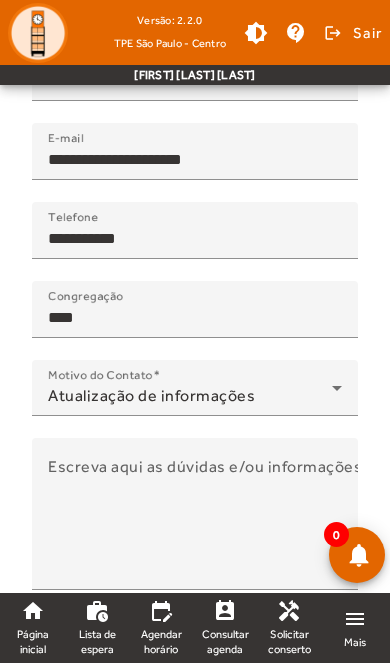click on "Escreva aqui as dúvidas e/ou informações" at bounding box center [195, 522] 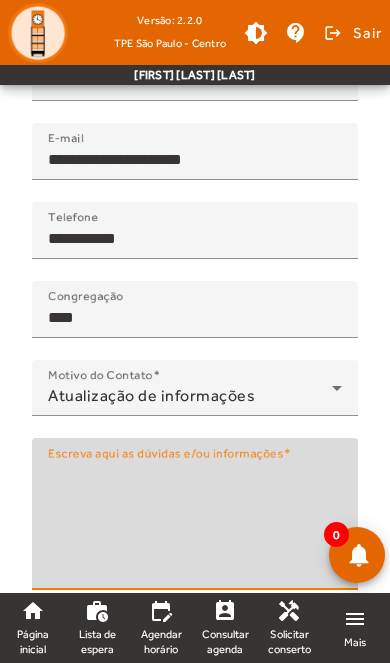scroll, scrollTop: 794, scrollLeft: 0, axis: vertical 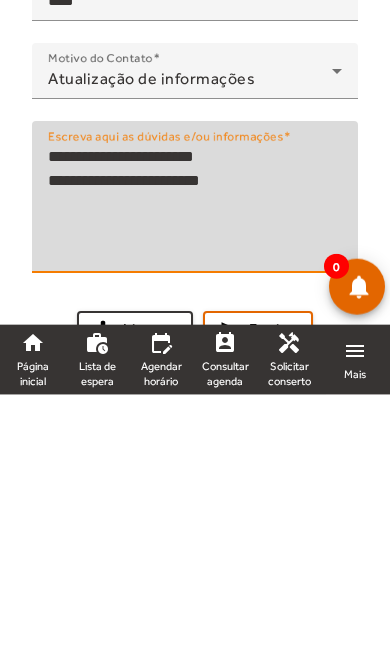 type on "**********" 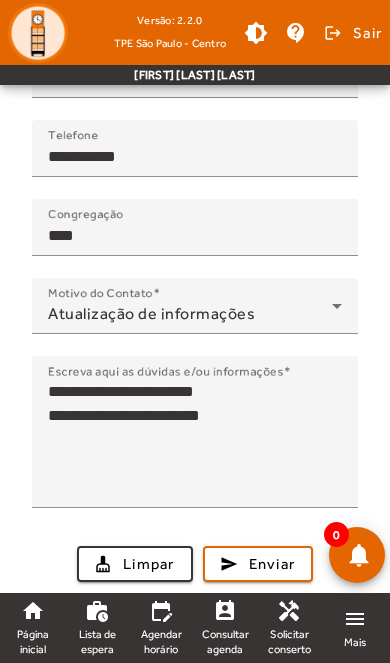 click on "Enviar" at bounding box center (272, 564) 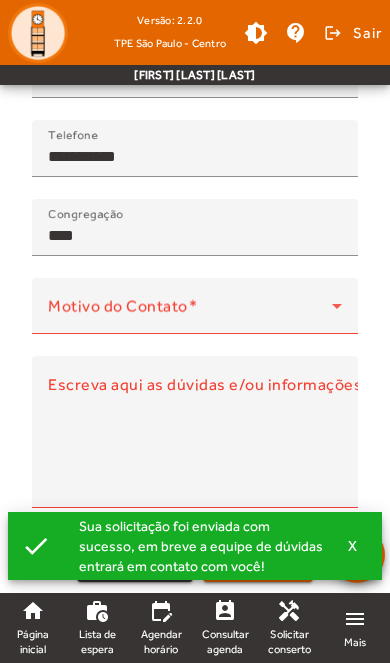 click on "X" at bounding box center [353, 546] 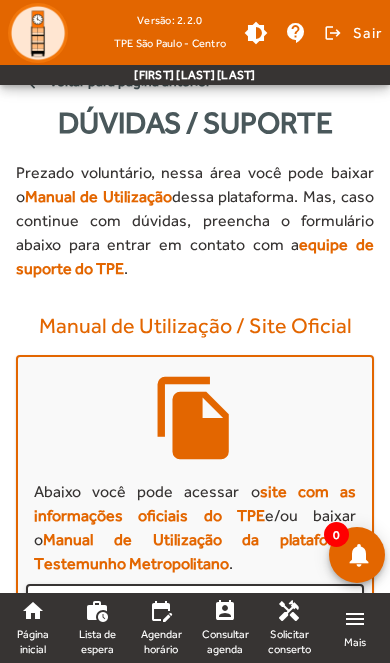 scroll, scrollTop: 0, scrollLeft: 0, axis: both 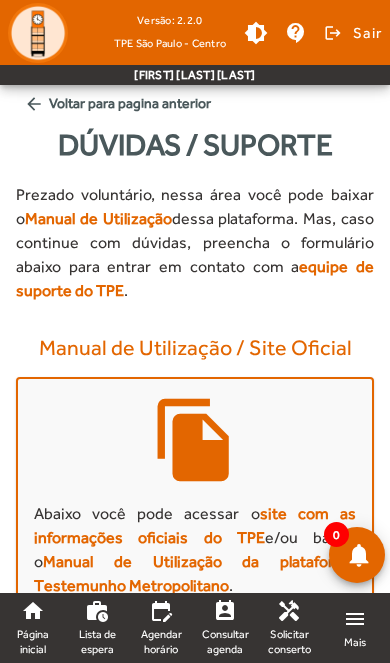 click at bounding box center (256, 33) 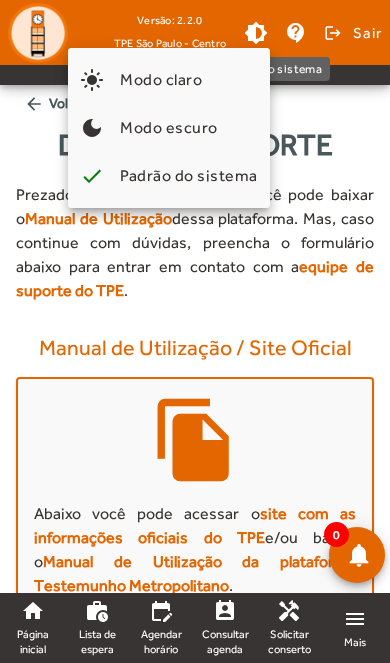 click at bounding box center (195, 331) 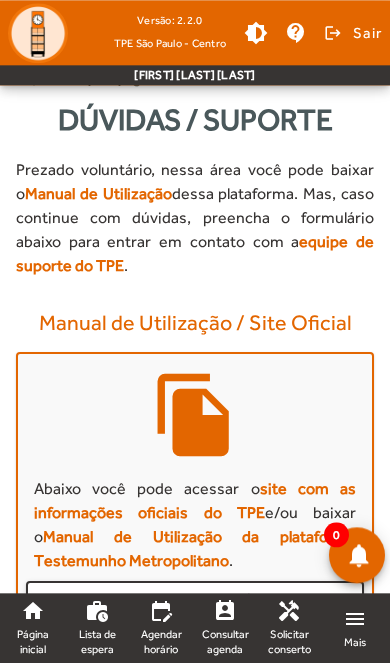 scroll, scrollTop: 25, scrollLeft: 0, axis: vertical 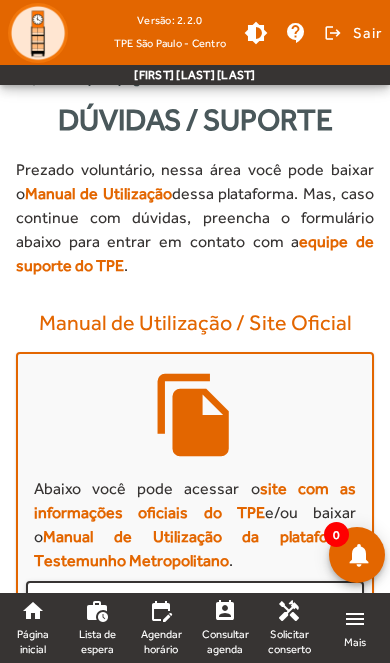 click on "Mais" at bounding box center [355, 642] 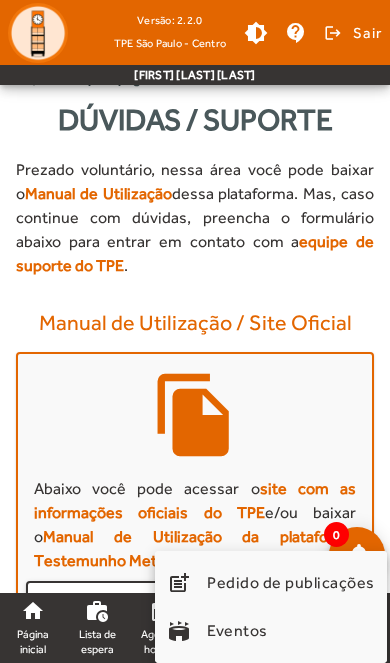 click at bounding box center [195, 331] 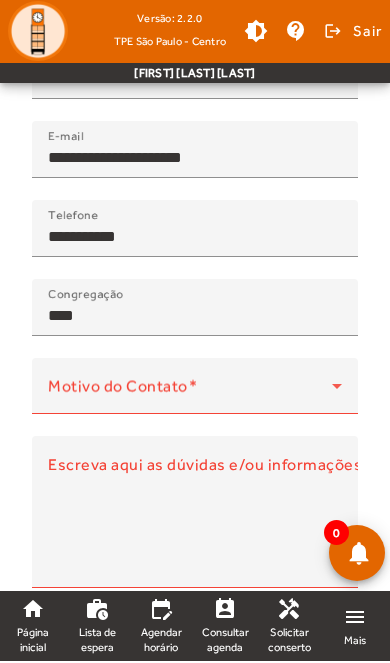 scroll, scrollTop: 745, scrollLeft: 0, axis: vertical 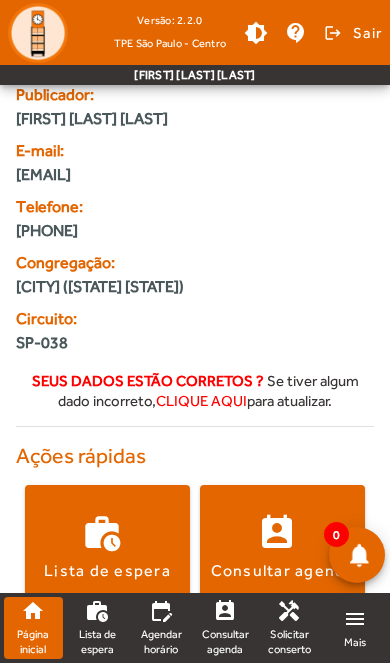 click on "clique aqui" at bounding box center (201, 400) 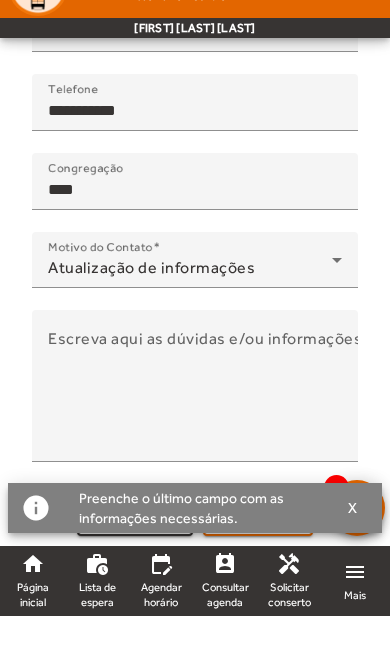 scroll, scrollTop: 827, scrollLeft: 0, axis: vertical 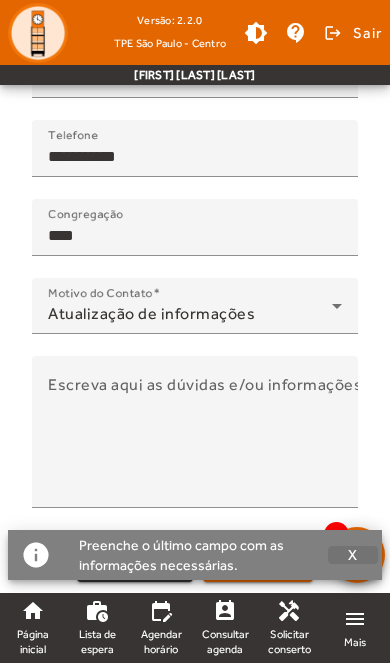 click on "X" at bounding box center (353, 555) 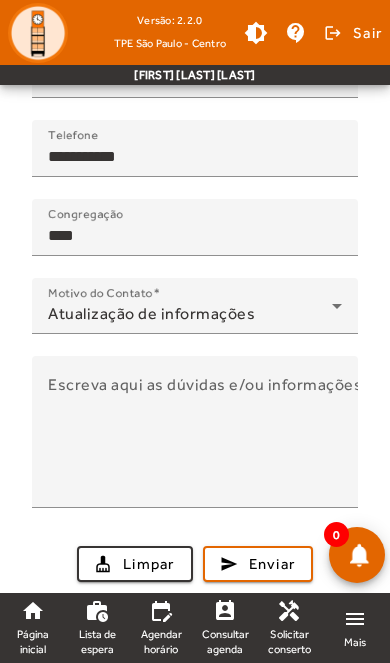 click on "Limpar" at bounding box center (149, 564) 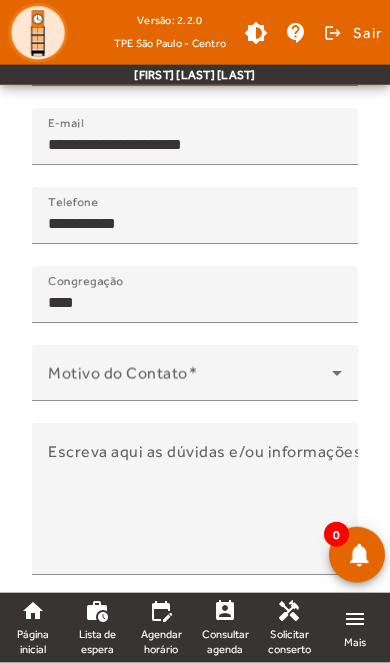 scroll, scrollTop: 749, scrollLeft: 0, axis: vertical 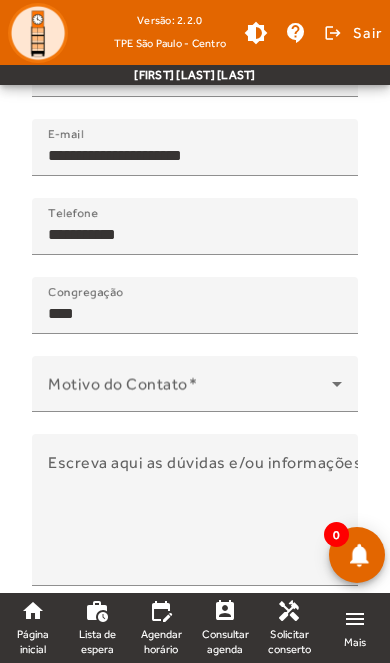 click on "Congregação  ****" at bounding box center (195, 305) 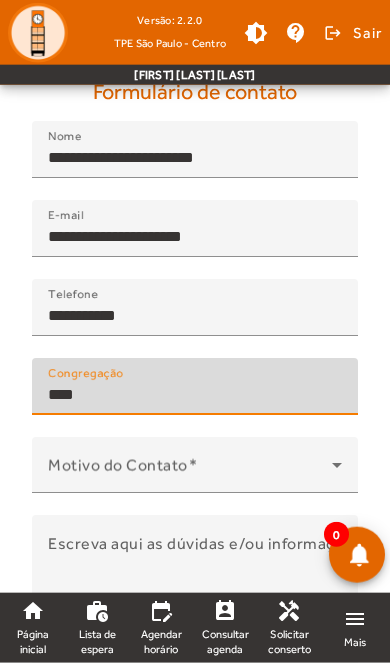 click on "**********" at bounding box center [195, 237] 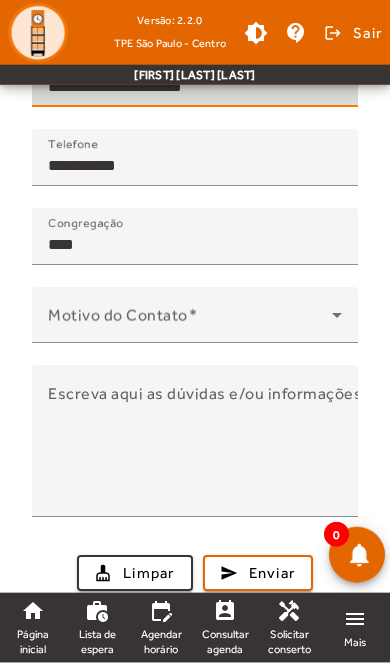 scroll, scrollTop: 827, scrollLeft: 0, axis: vertical 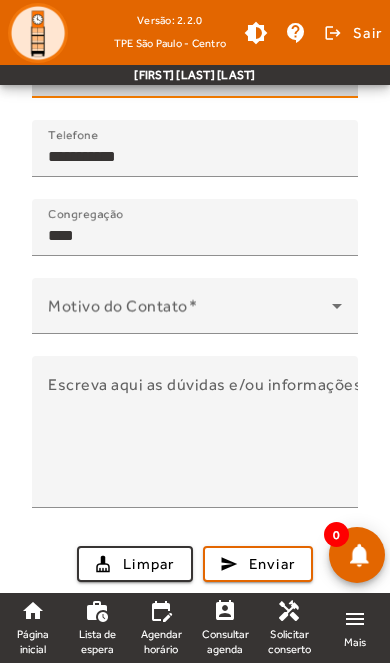 click on "Limpar" at bounding box center (149, 564) 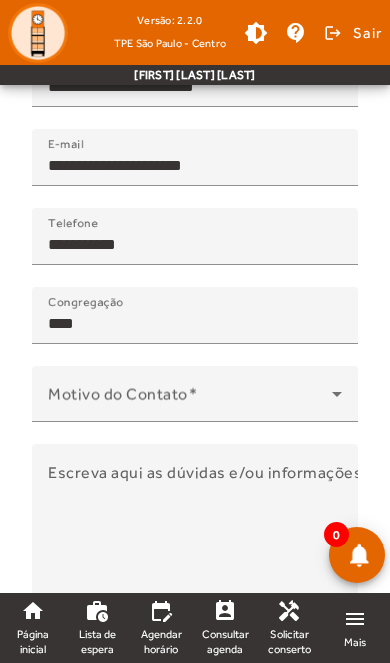 scroll, scrollTop: 751, scrollLeft: 0, axis: vertical 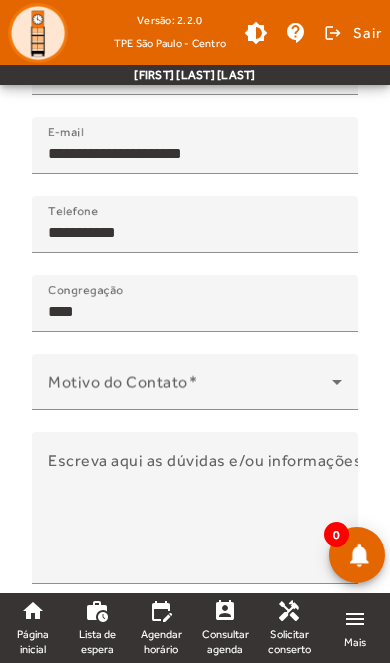 click on "**********" at bounding box center (195, 154) 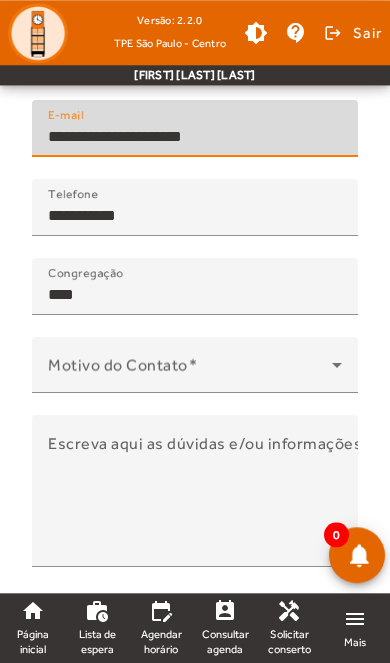 scroll, scrollTop: 827, scrollLeft: 0, axis: vertical 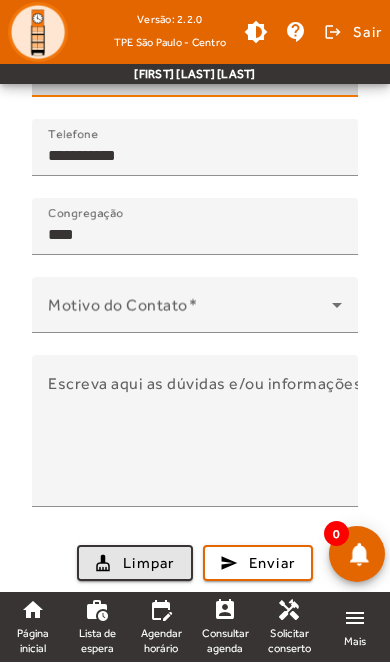 click on "Limpar" at bounding box center (149, 564) 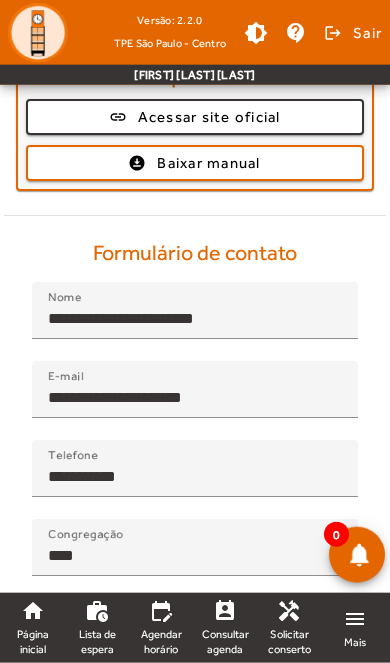 click on "**********" at bounding box center [195, 398] 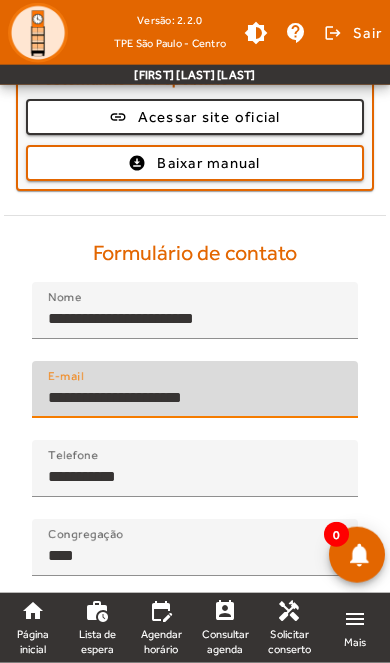 scroll, scrollTop: 508, scrollLeft: 0, axis: vertical 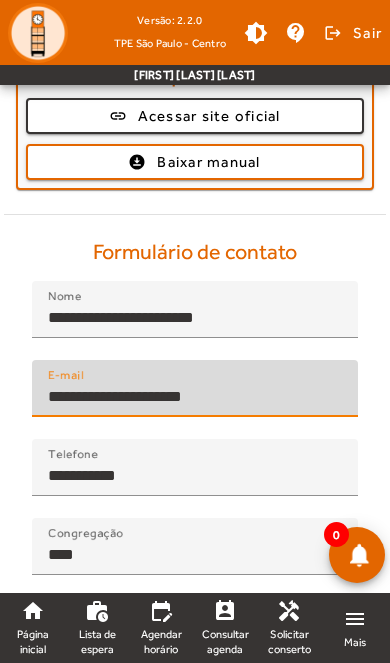 click on "**********" at bounding box center [195, 397] 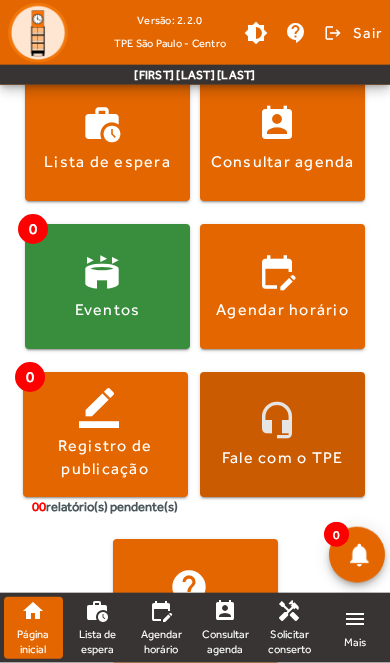 scroll, scrollTop: 474, scrollLeft: 0, axis: vertical 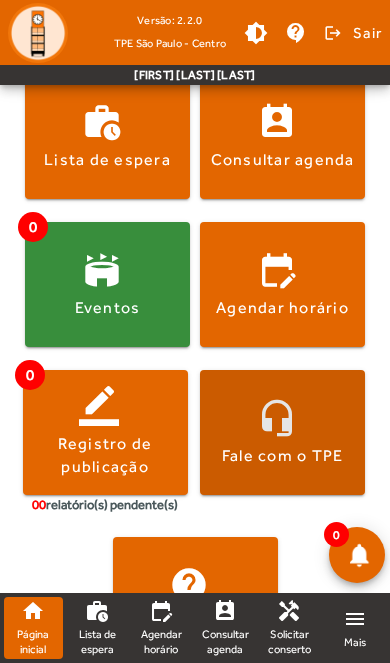 click at bounding box center (107, 136) 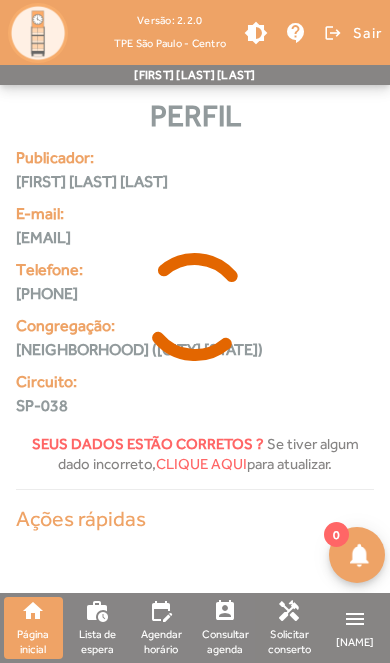scroll, scrollTop: 0, scrollLeft: 0, axis: both 